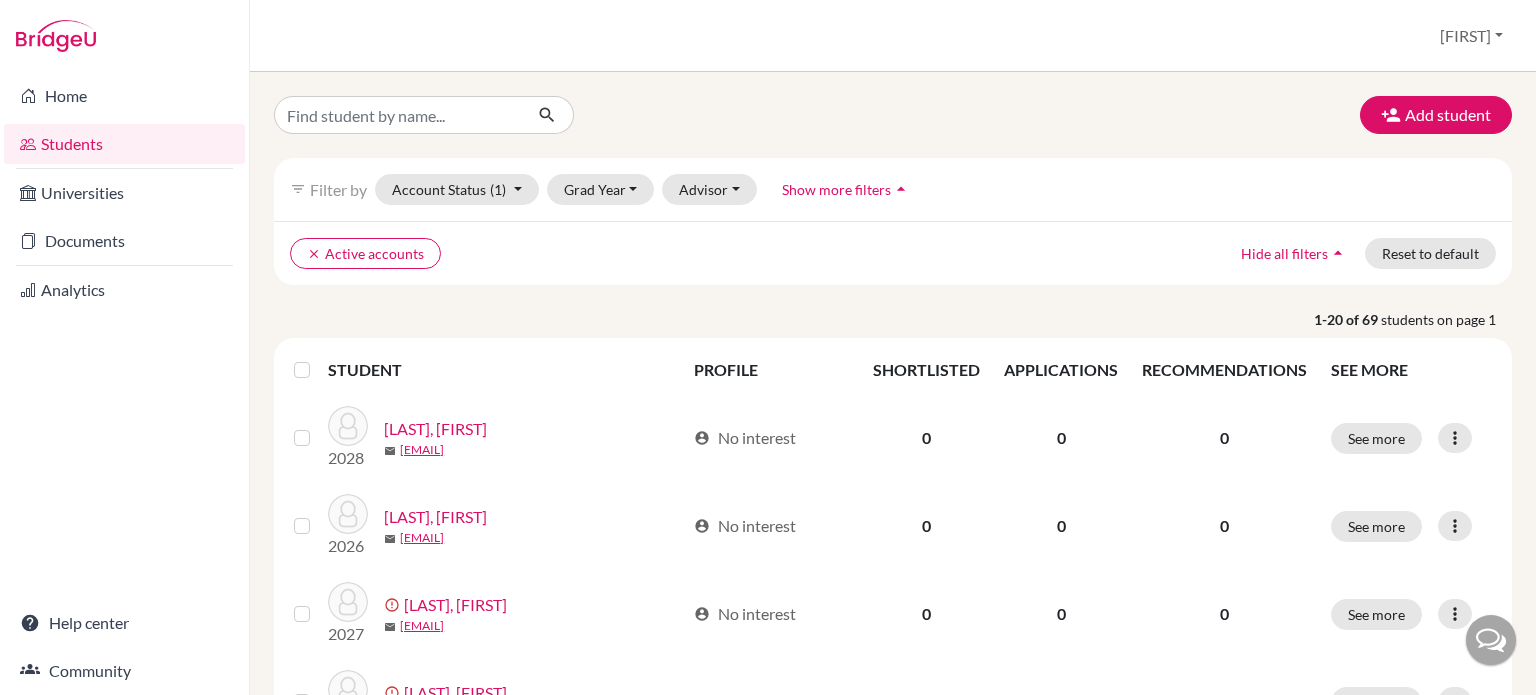 scroll, scrollTop: 0, scrollLeft: 0, axis: both 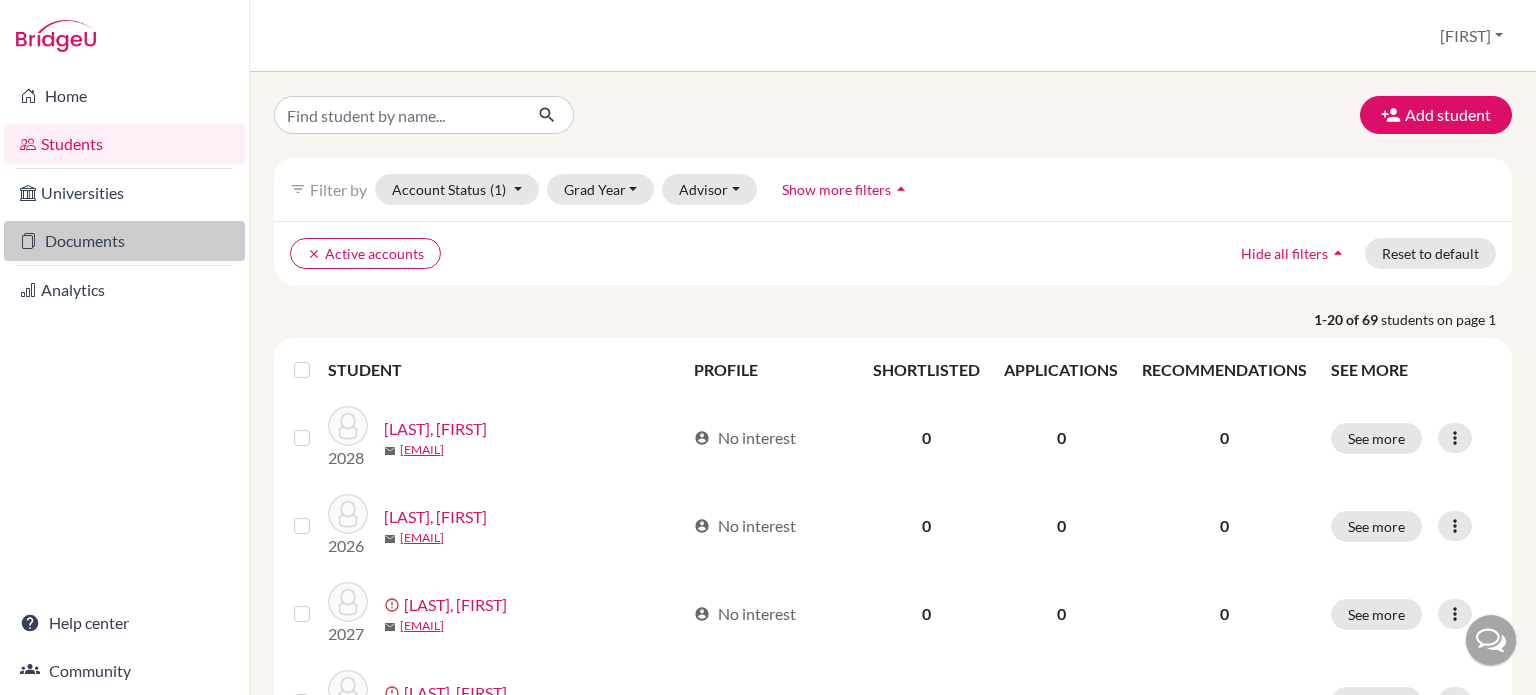 click on "Documents" at bounding box center (124, 241) 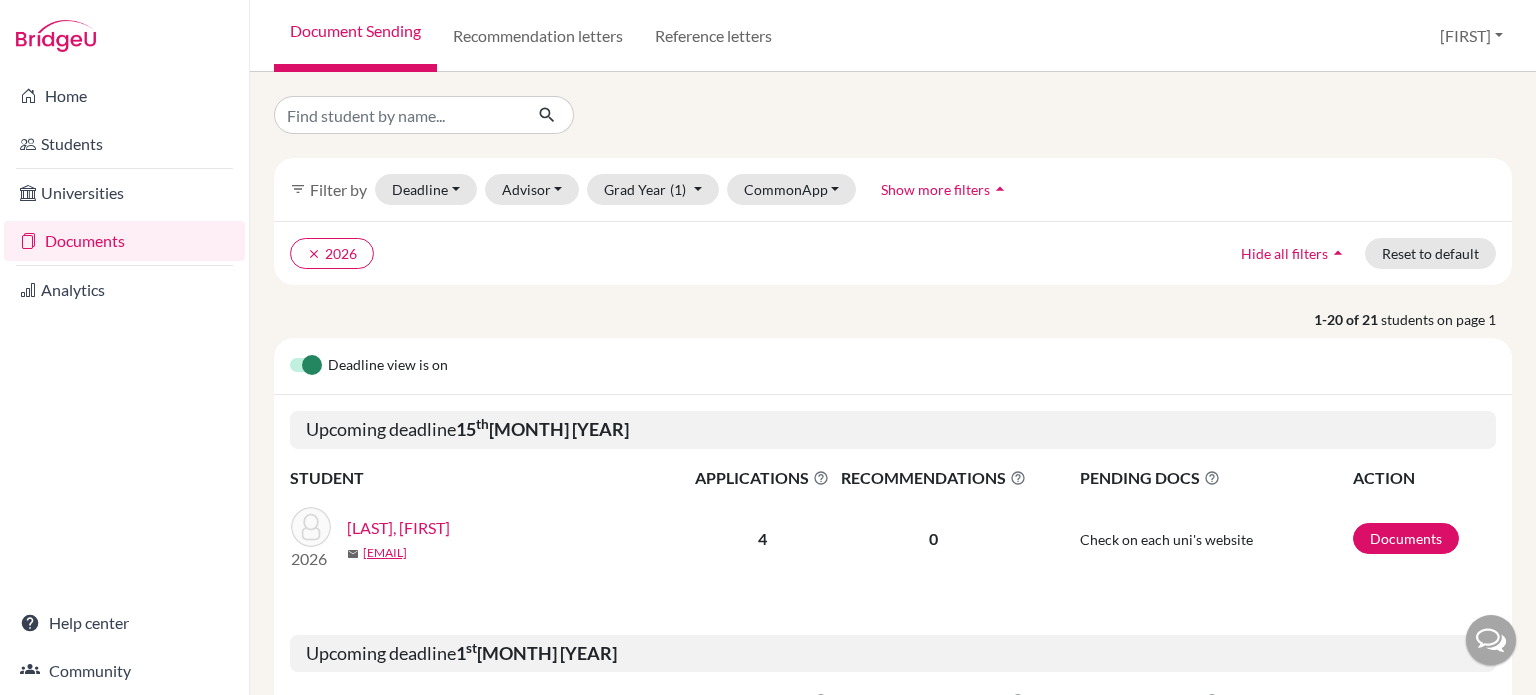 scroll, scrollTop: 0, scrollLeft: 0, axis: both 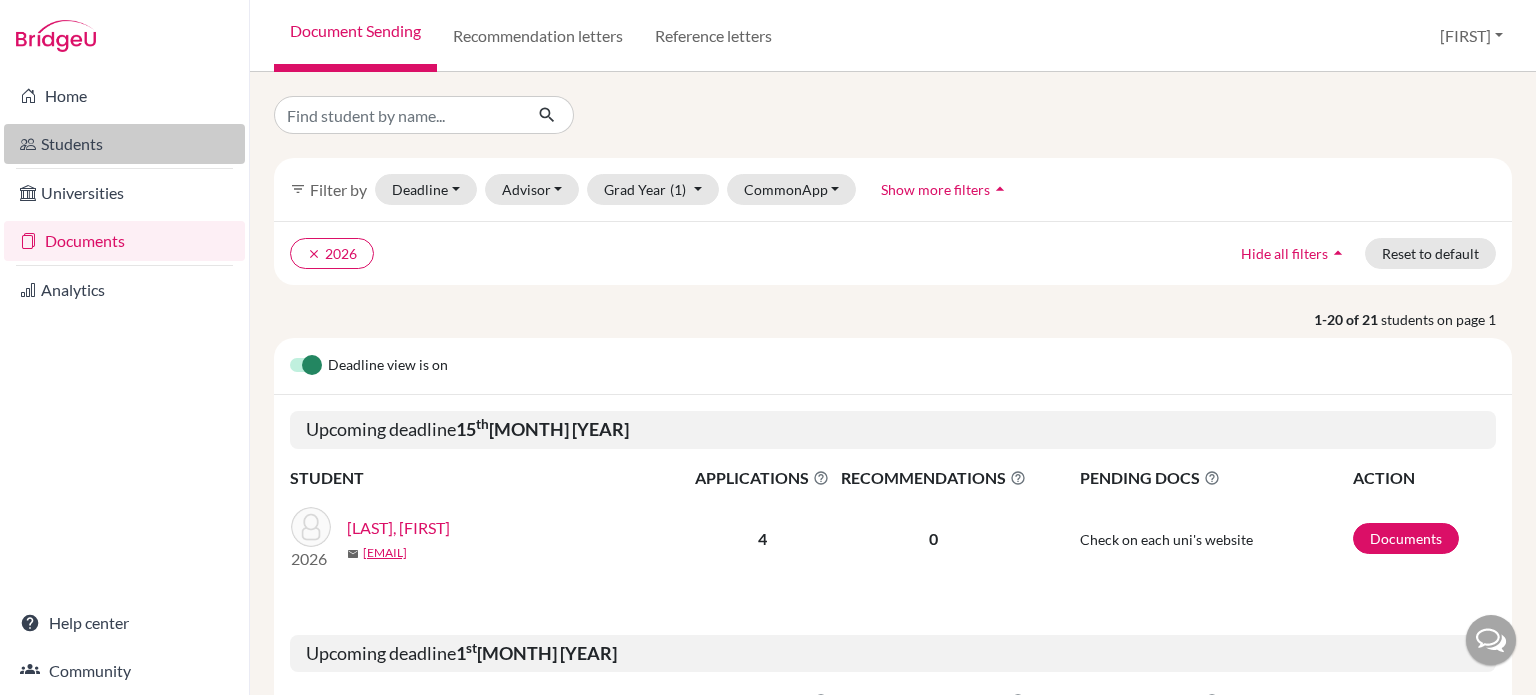 click on "Students" at bounding box center (124, 144) 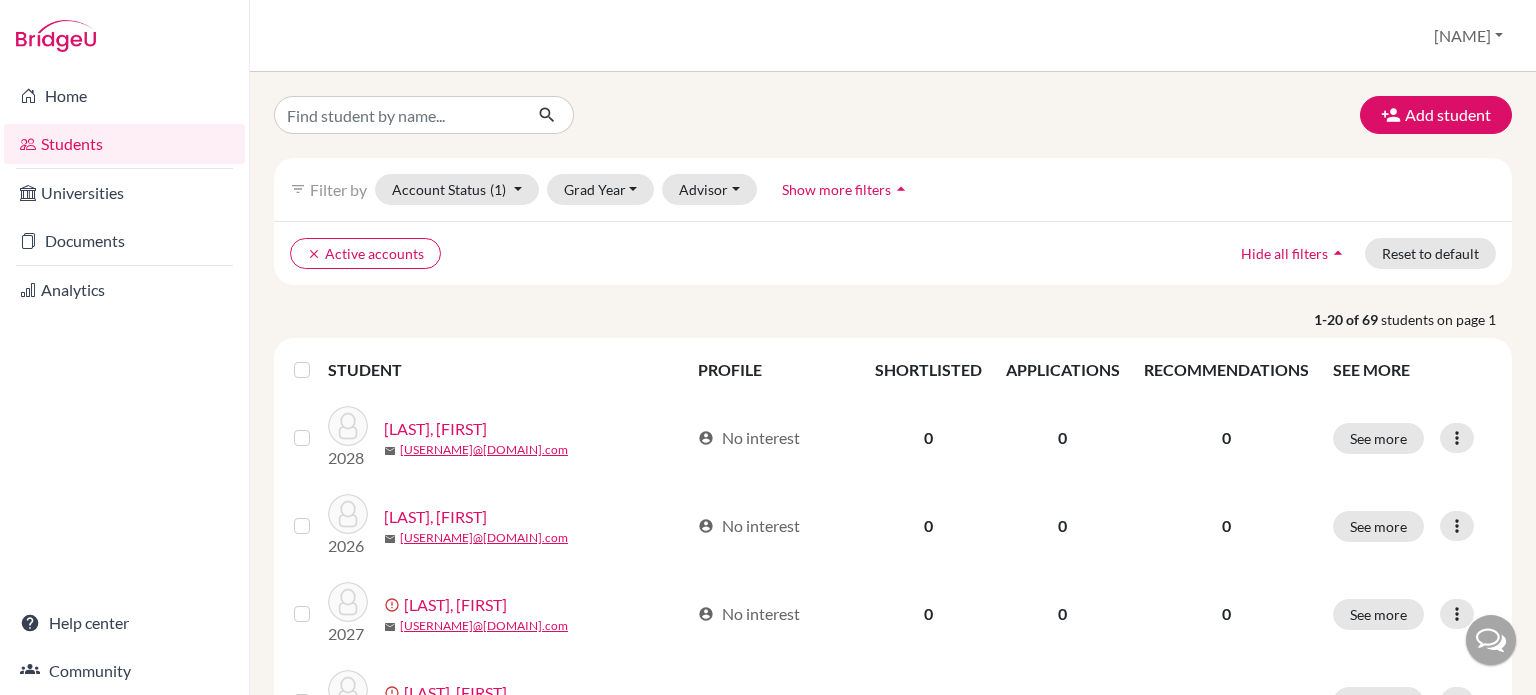 scroll, scrollTop: 0, scrollLeft: 0, axis: both 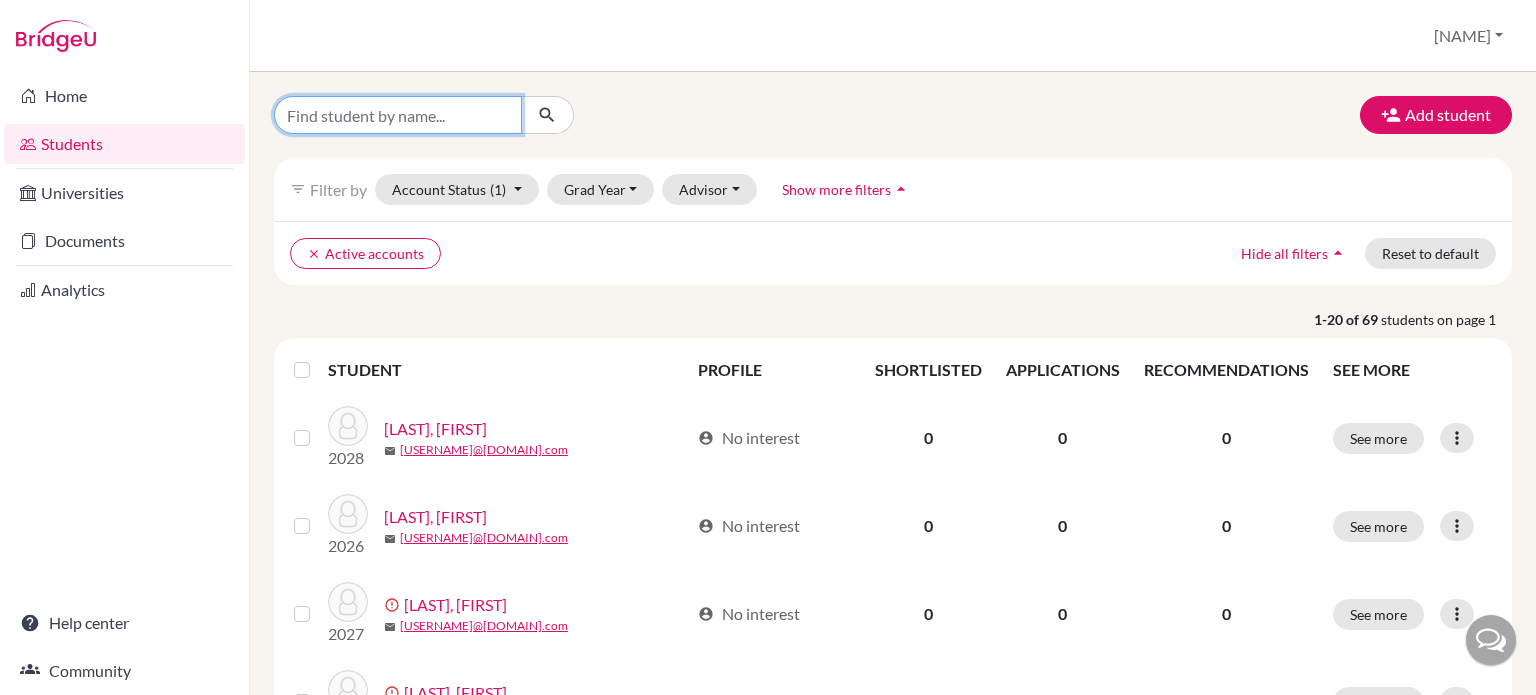 click at bounding box center [398, 115] 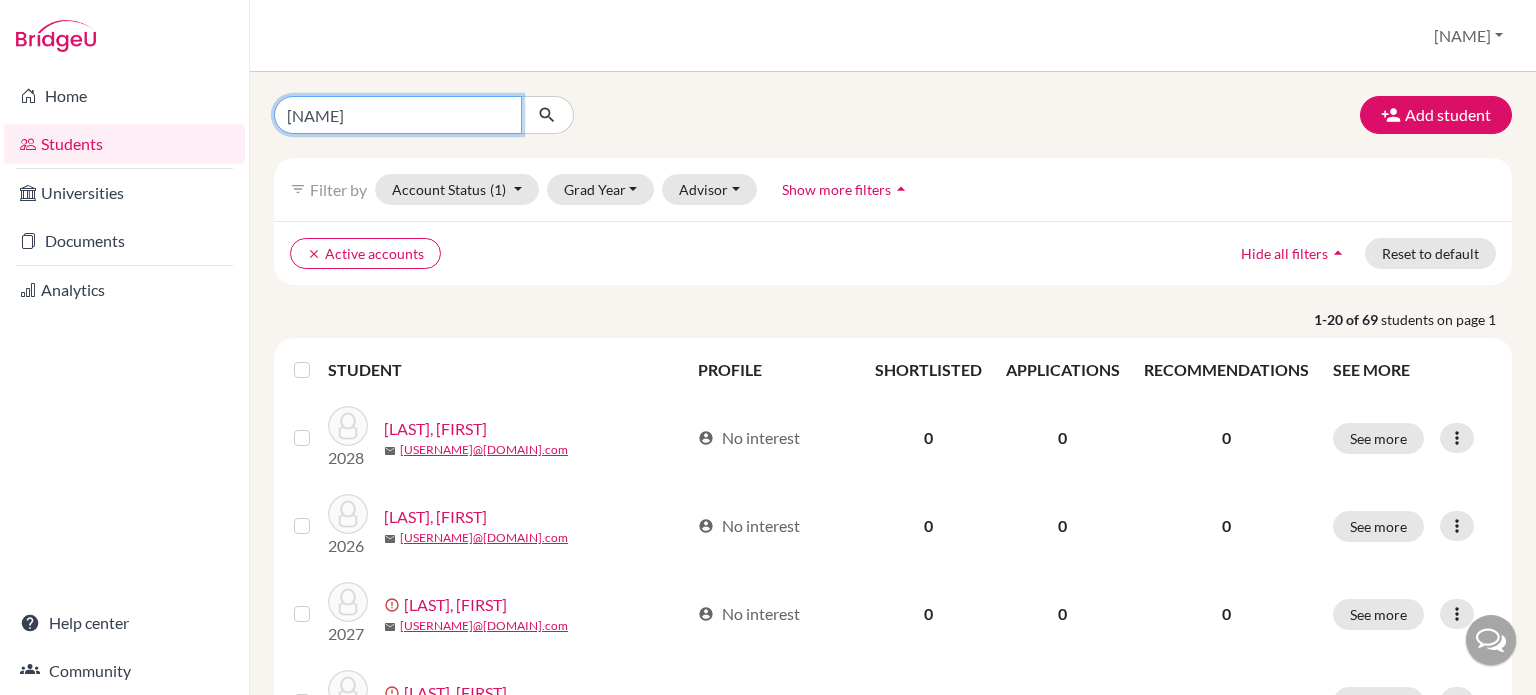 type on "alekha" 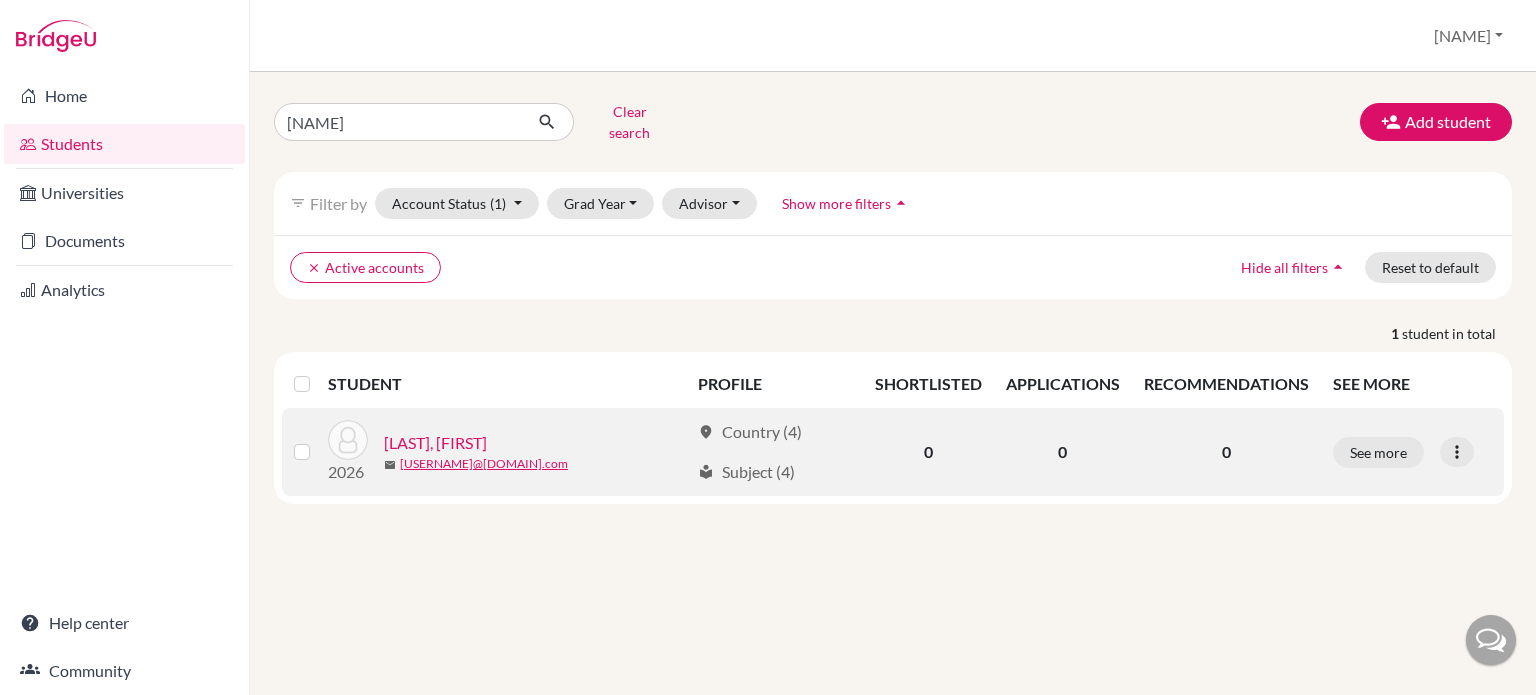 click on "[LAST], [NAME]" at bounding box center (435, 443) 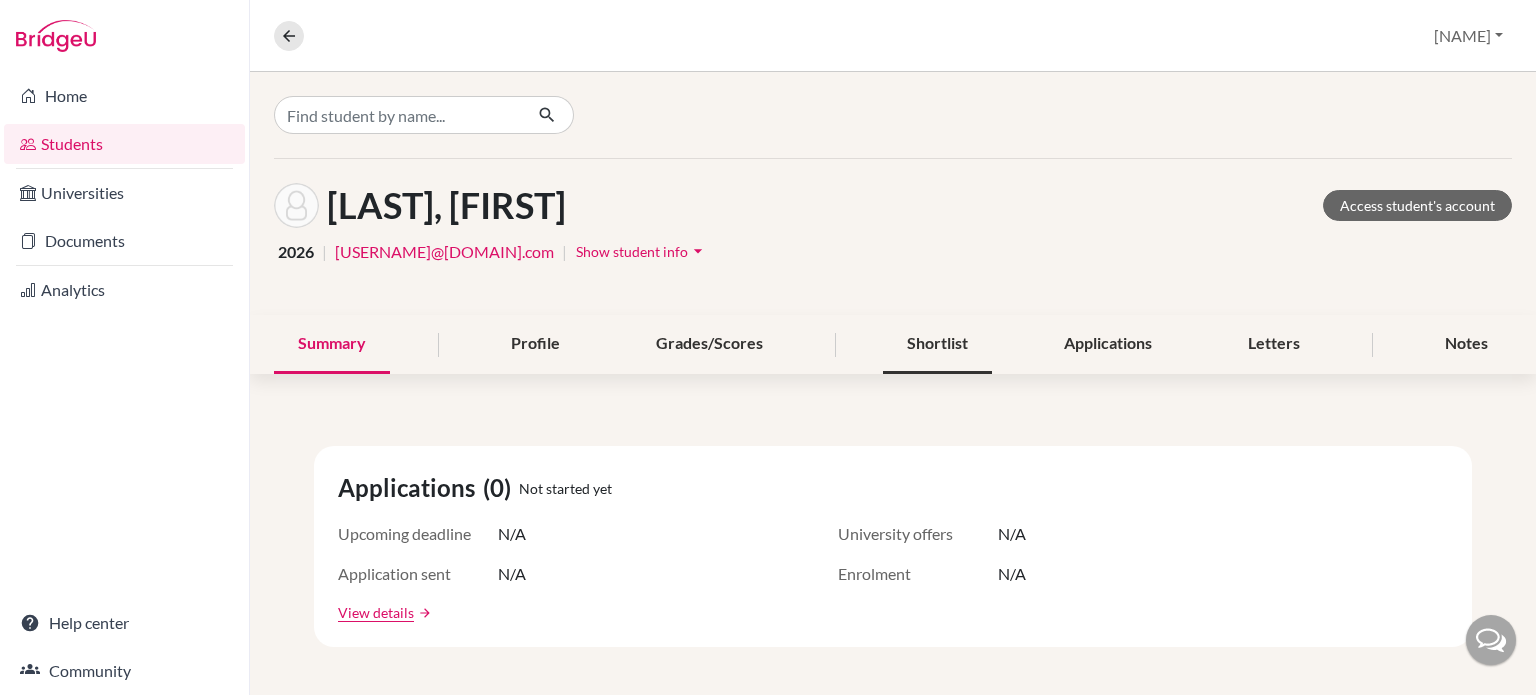 click on "Shortlist" at bounding box center (937, 344) 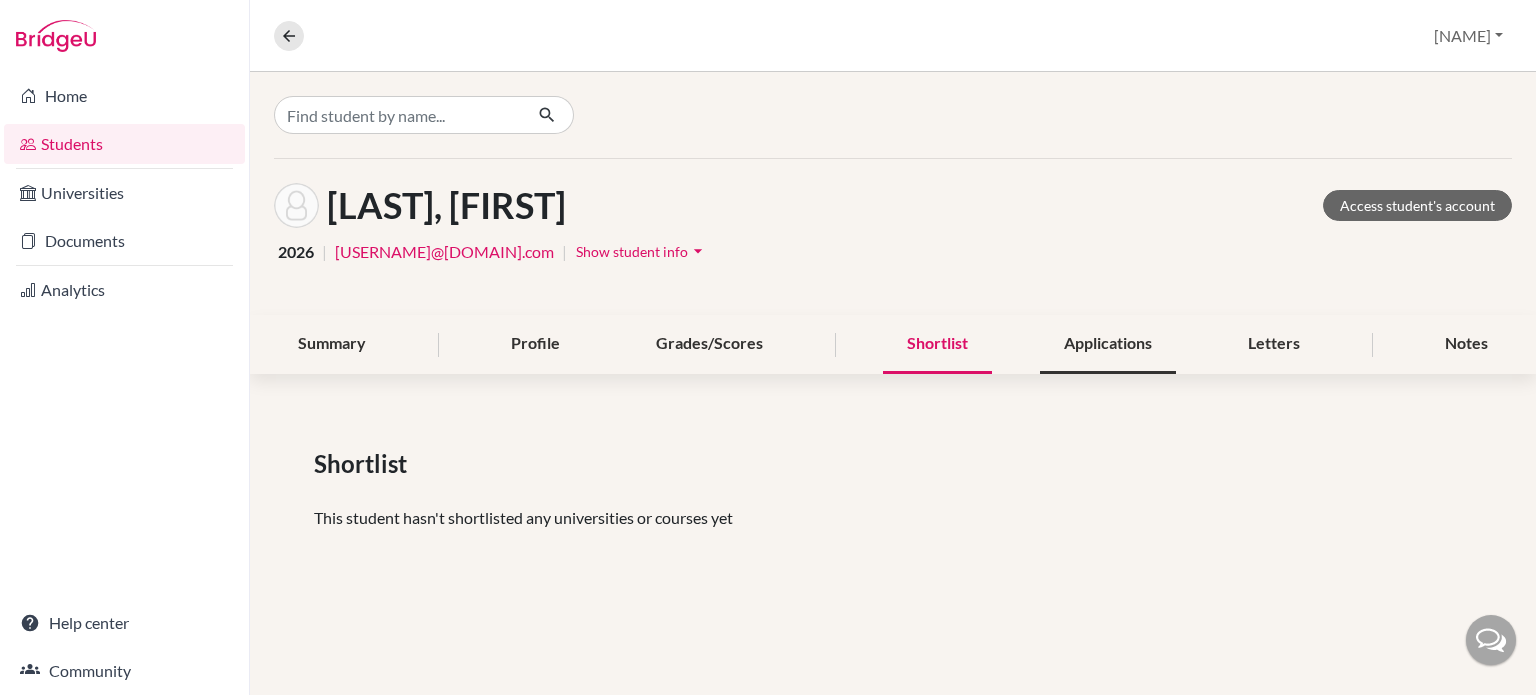 click on "Applications" at bounding box center (1108, 344) 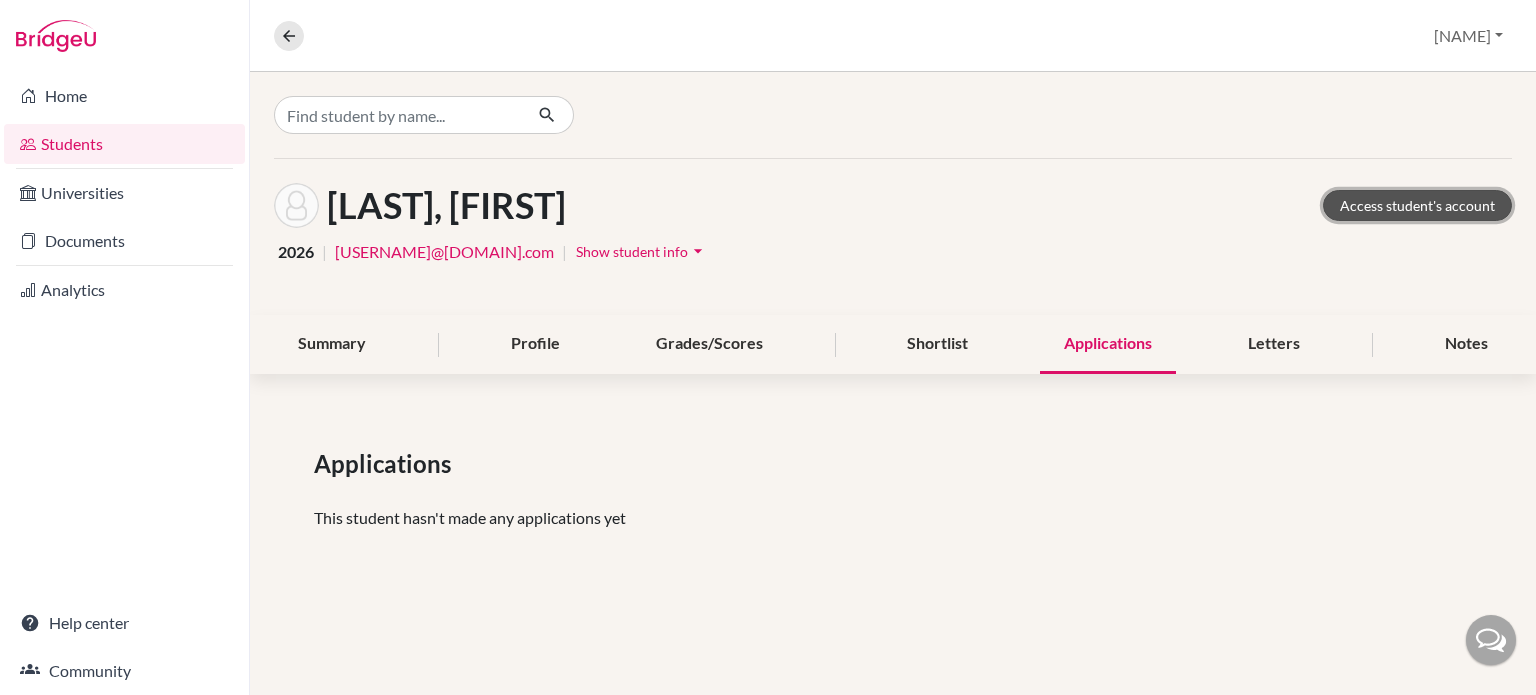 click on "Access student's account" at bounding box center (1417, 205) 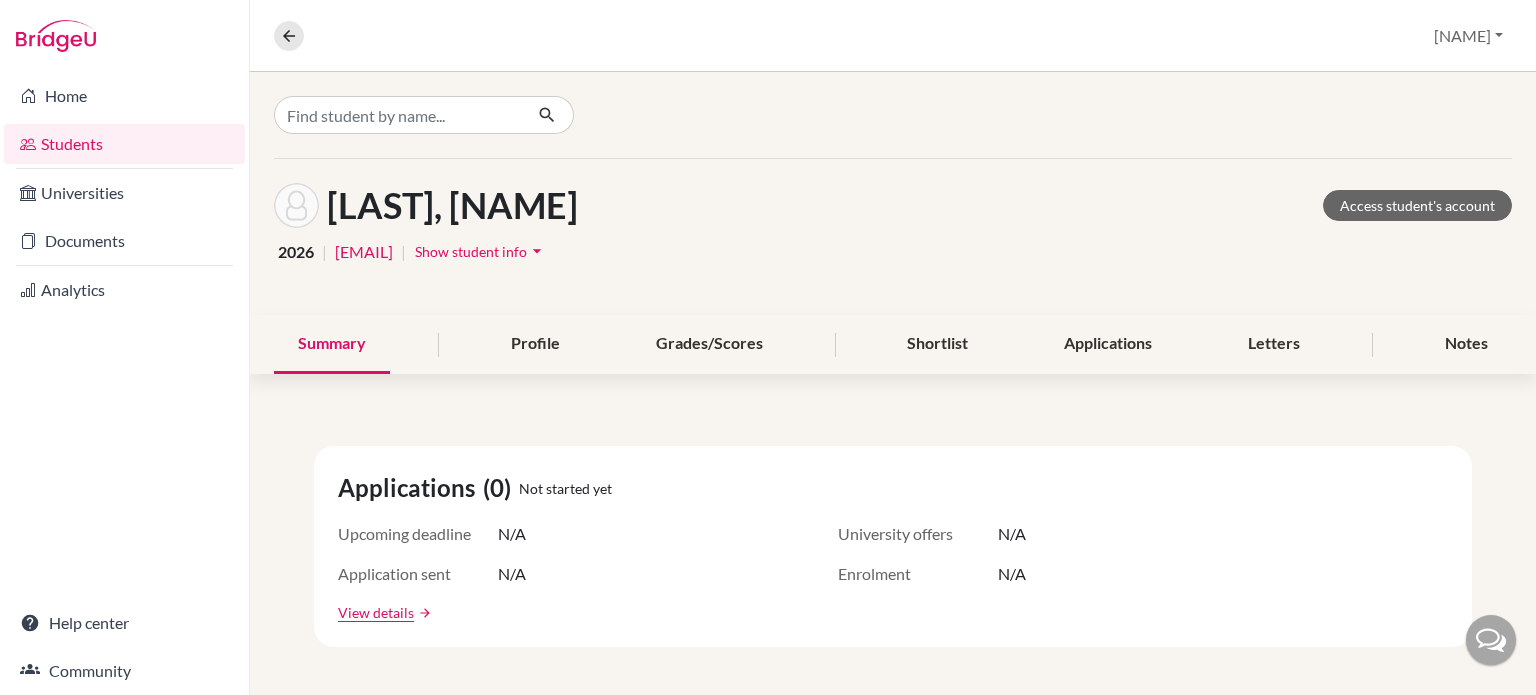 scroll, scrollTop: 0, scrollLeft: 0, axis: both 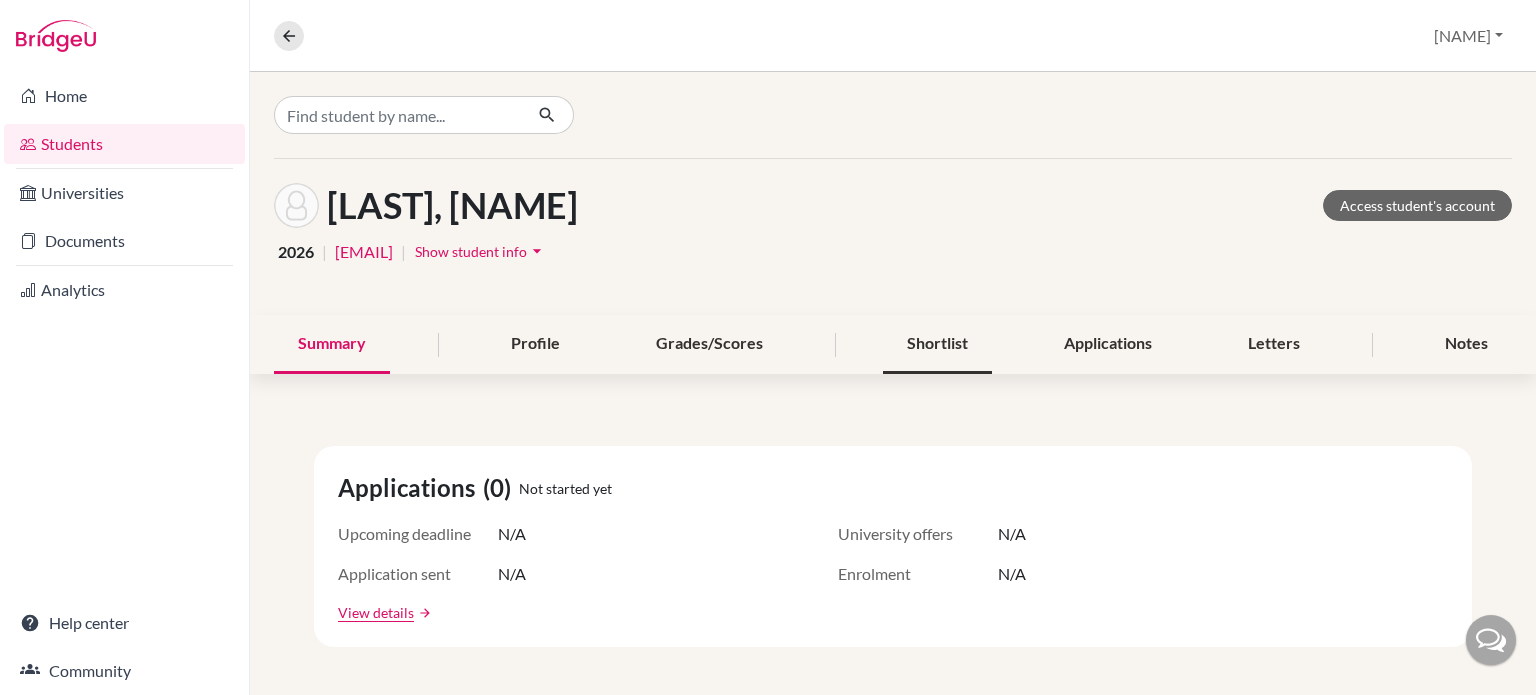 click on "Shortlist" at bounding box center [937, 344] 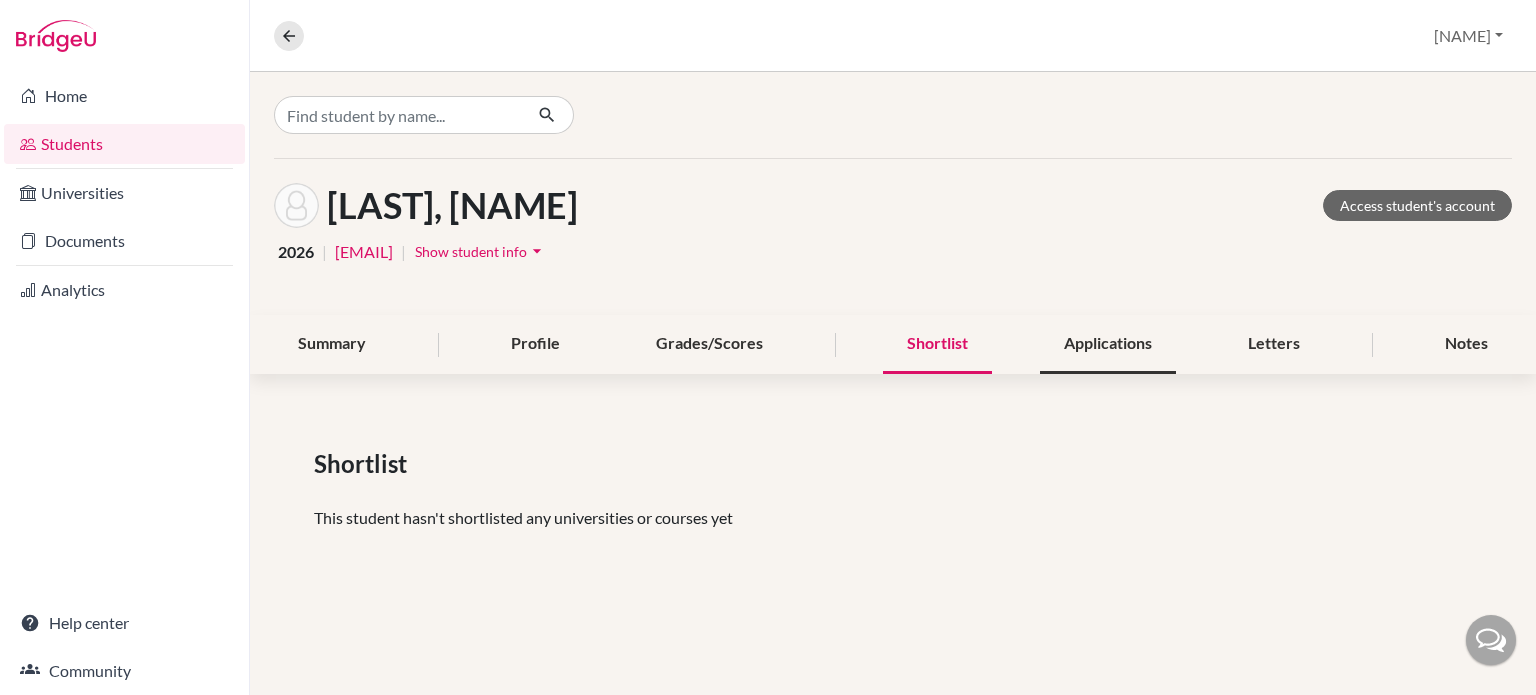 click on "Applications" at bounding box center [1108, 344] 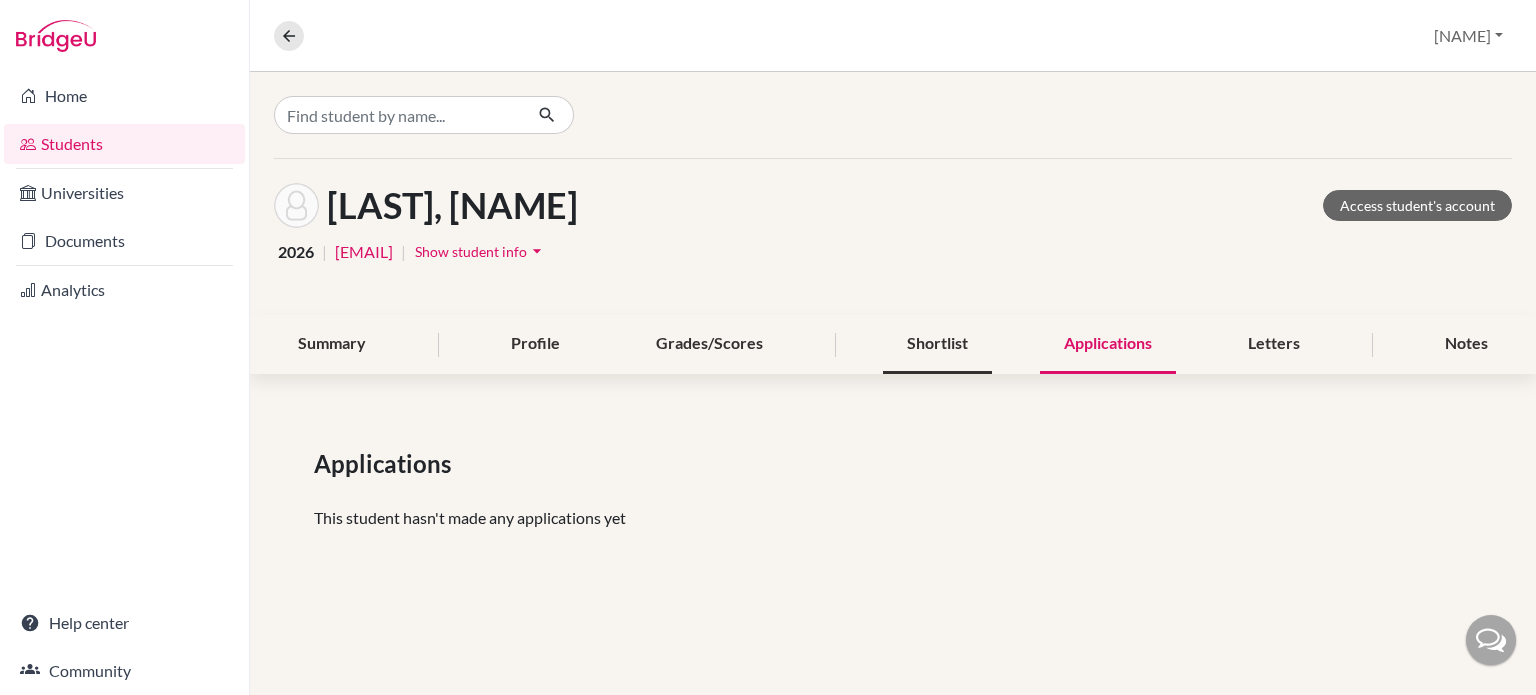 click on "Shortlist" at bounding box center [937, 344] 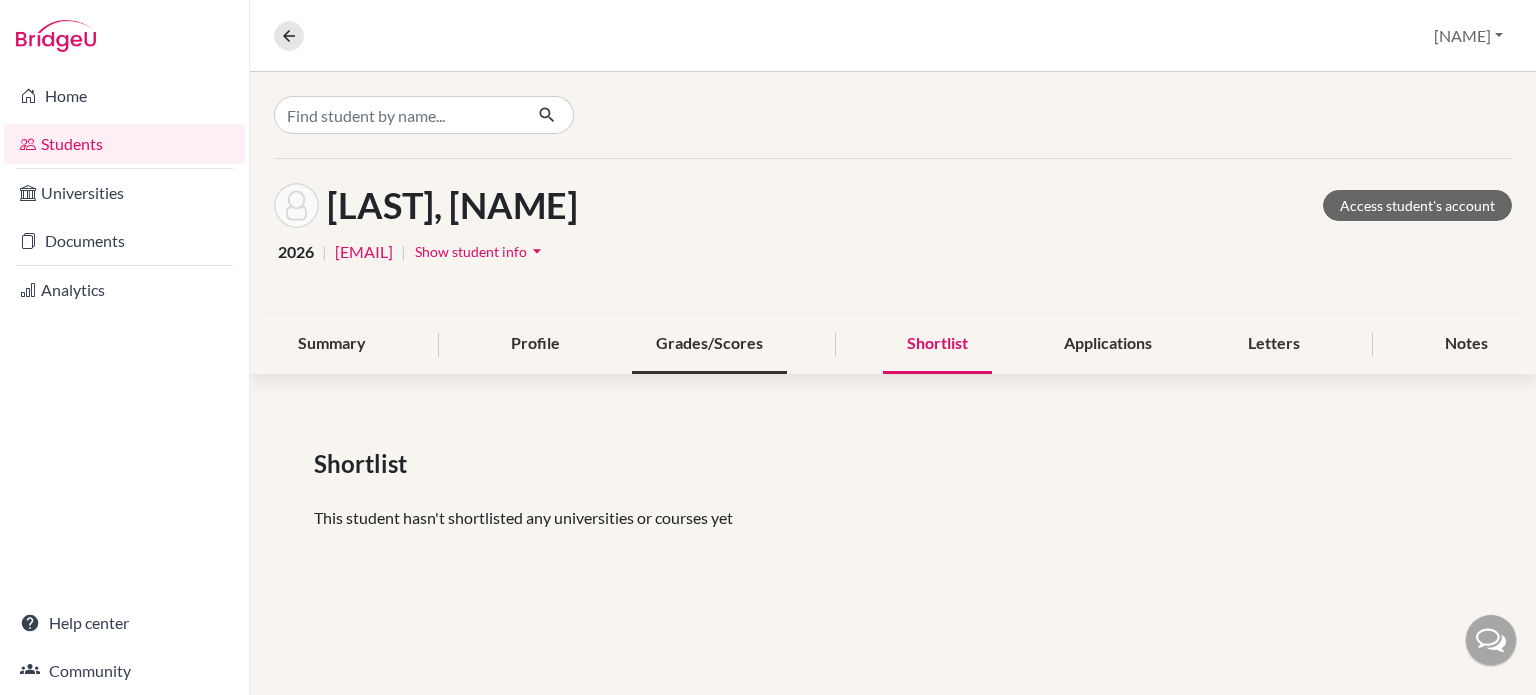 click on "Grades/Scores" at bounding box center (709, 344) 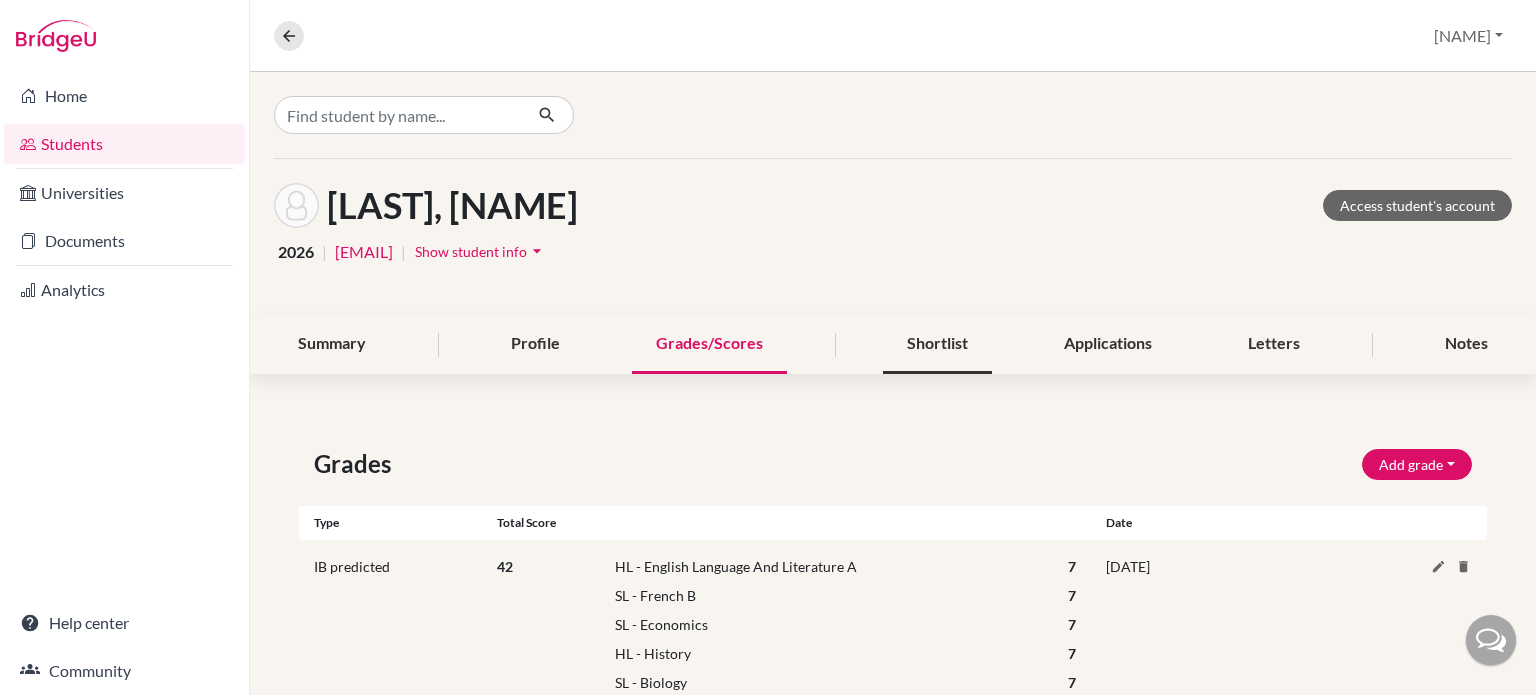 click on "Shortlist" at bounding box center [937, 344] 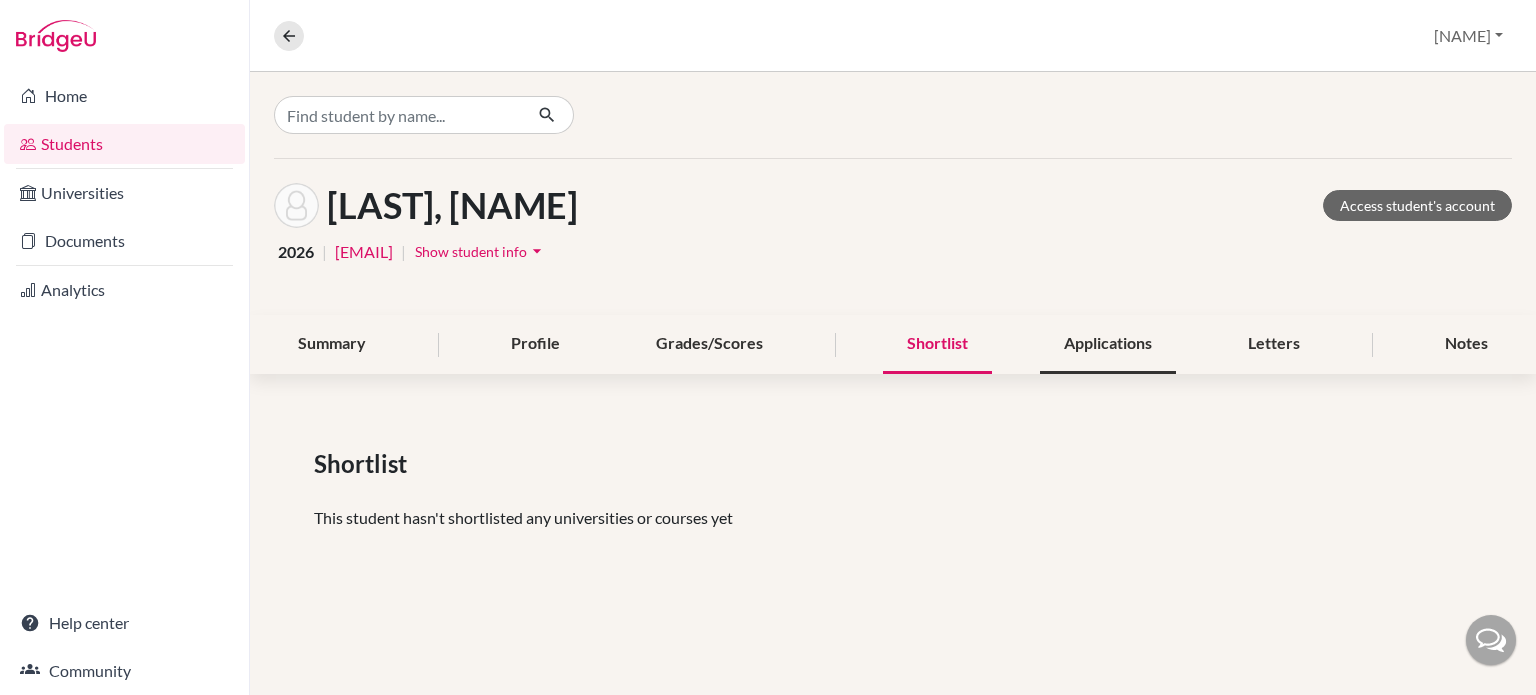 click on "Applications" at bounding box center [1108, 344] 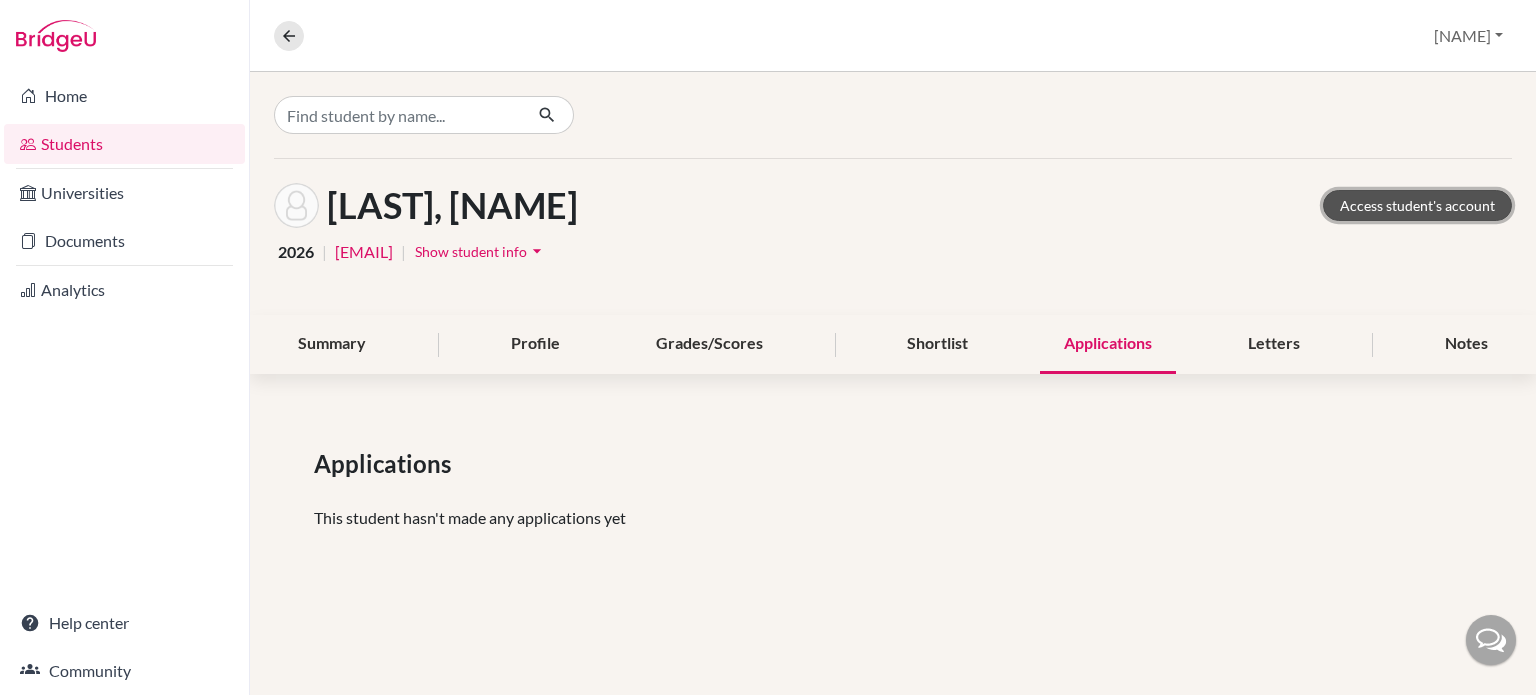 click on "Access student's account" at bounding box center [1417, 205] 